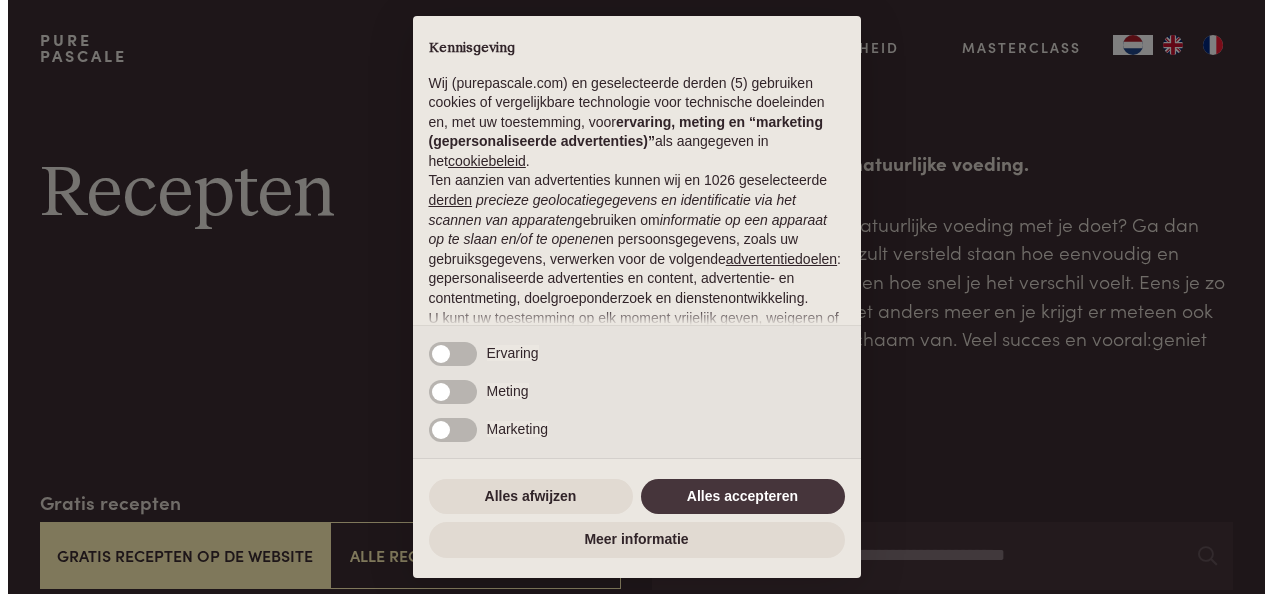 scroll, scrollTop: 0, scrollLeft: 0, axis: both 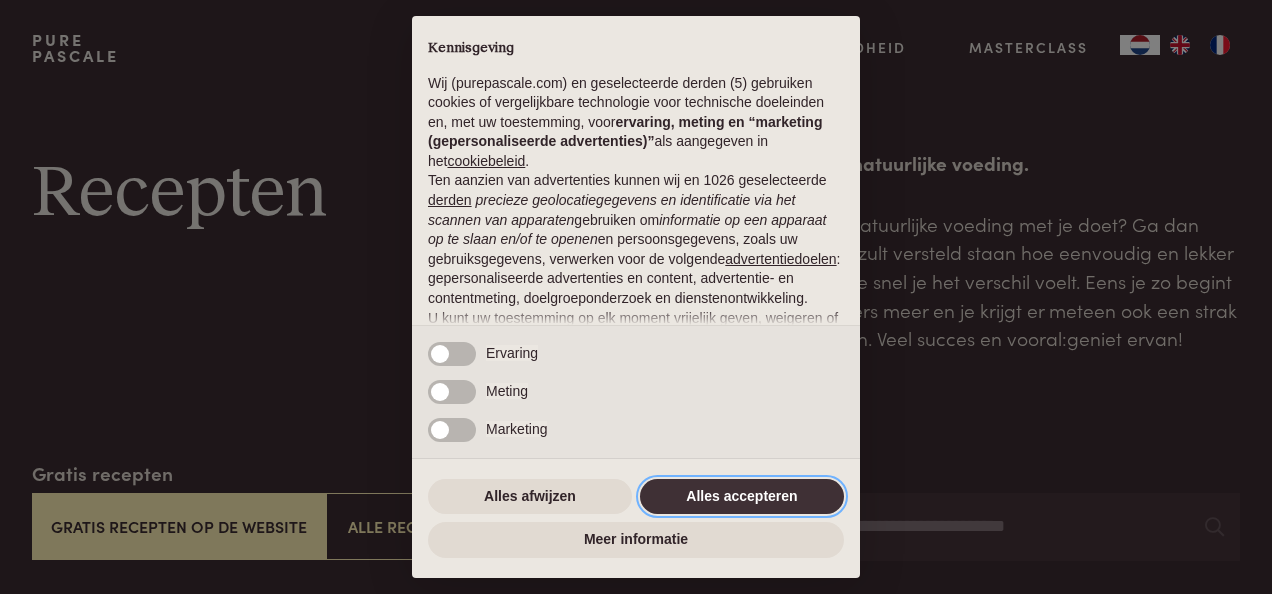 click on "Alles accepteren" at bounding box center [742, 497] 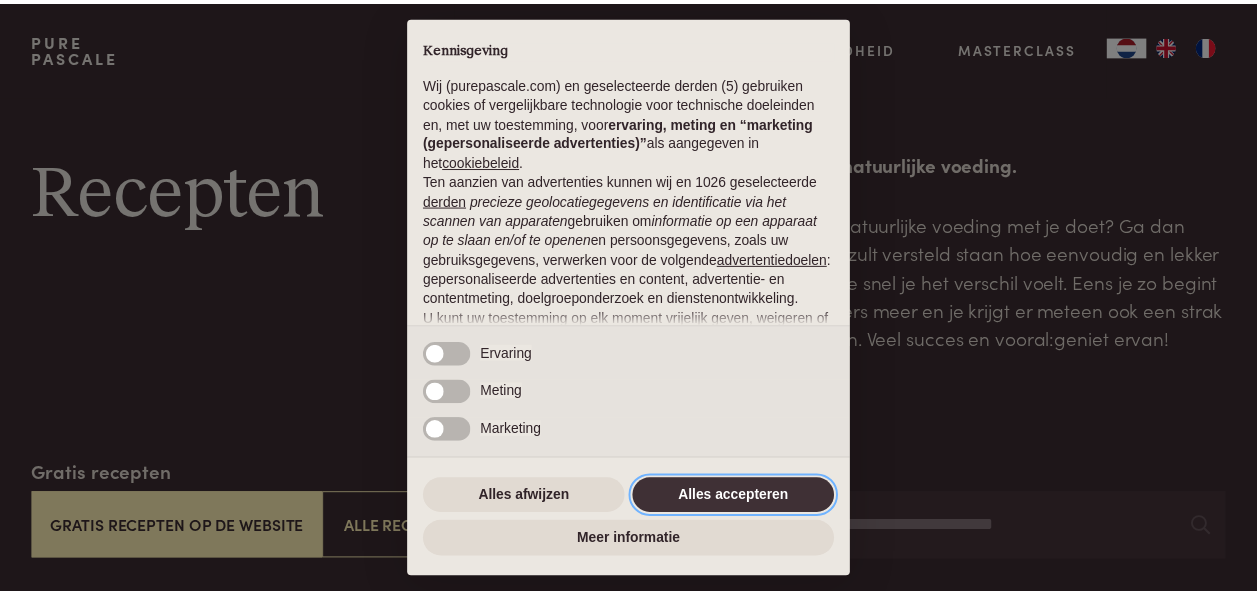 scroll, scrollTop: 209, scrollLeft: 0, axis: vertical 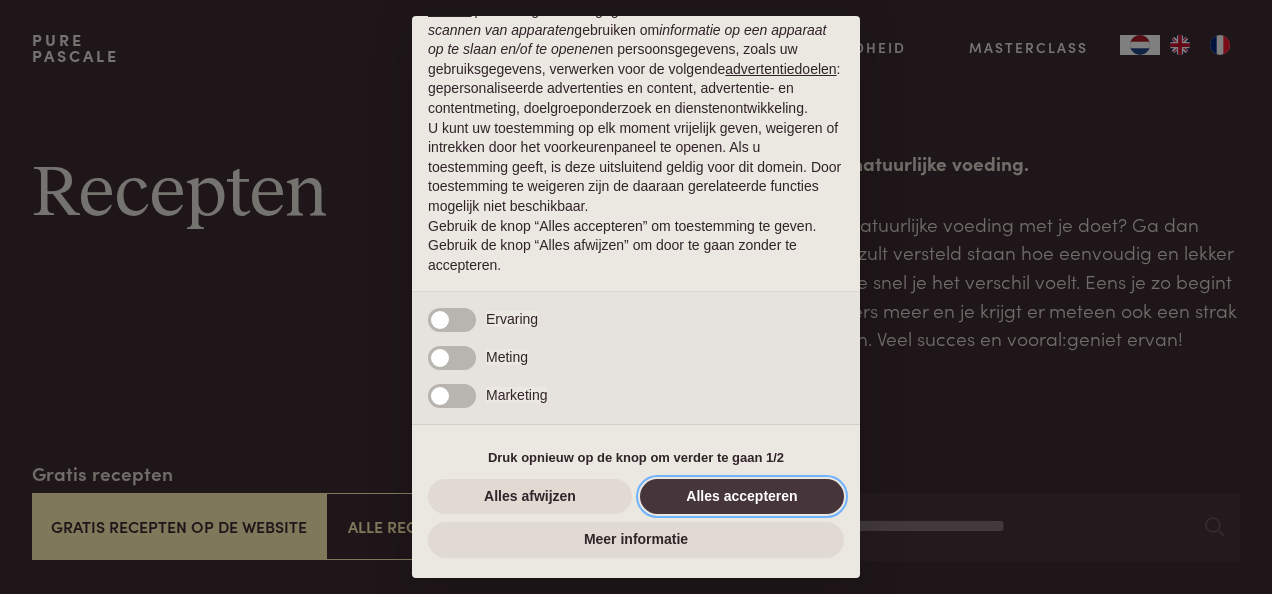 click on "Alles accepteren" at bounding box center (742, 497) 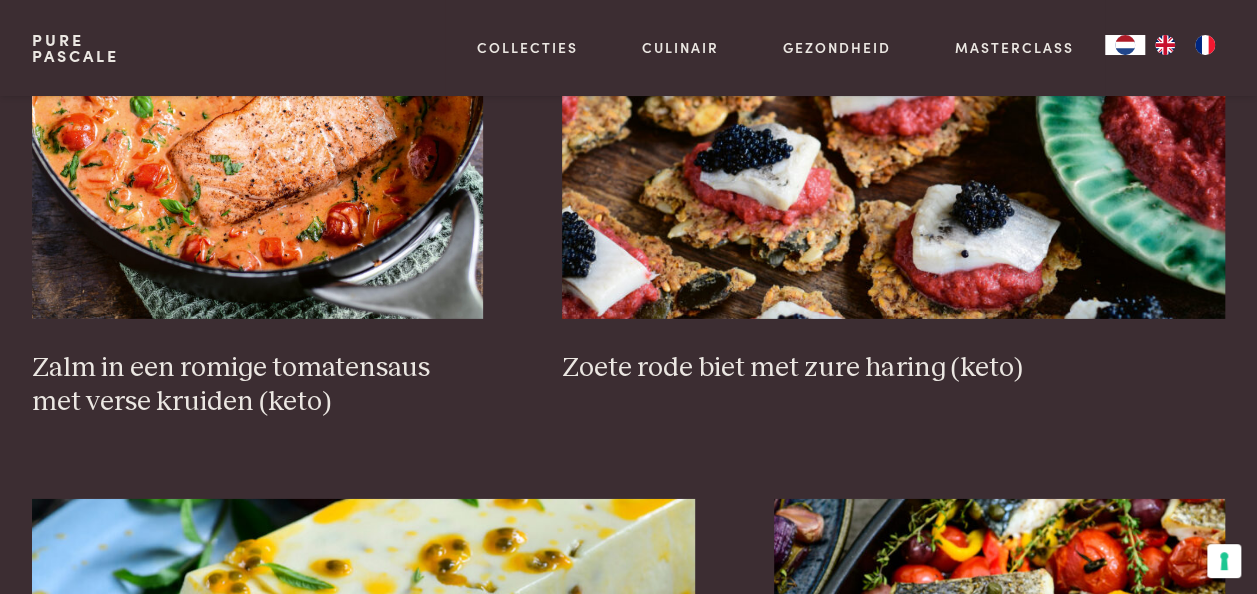 scroll, scrollTop: 3006, scrollLeft: 0, axis: vertical 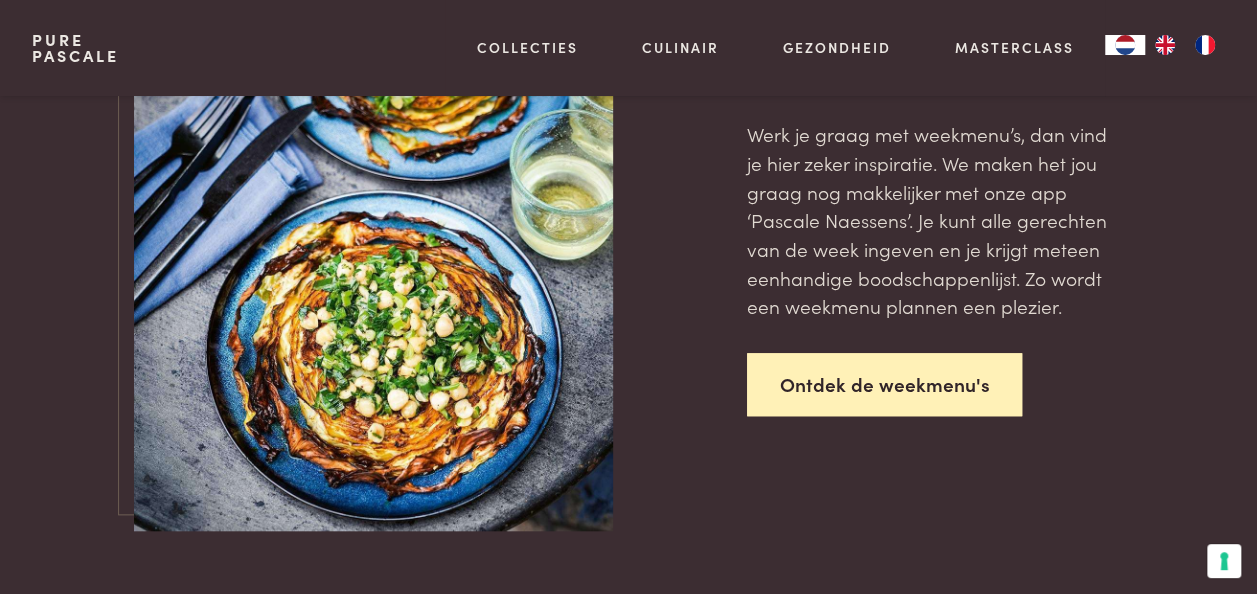 click on "Ontdek de weekmenu's" at bounding box center (885, 384) 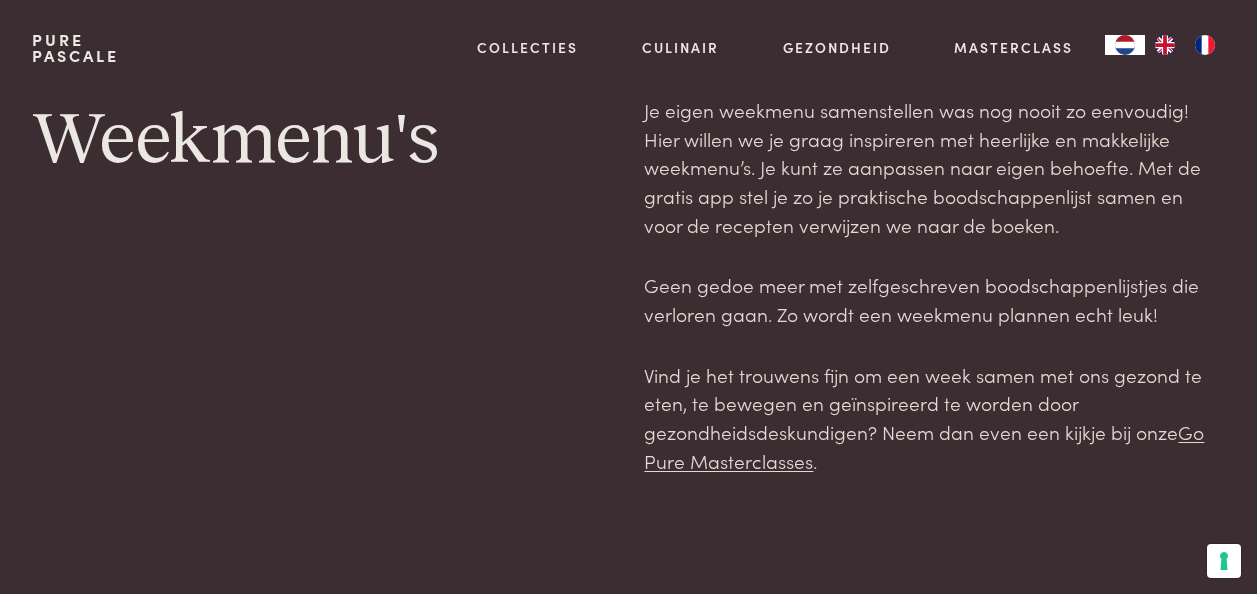 scroll, scrollTop: 0, scrollLeft: 0, axis: both 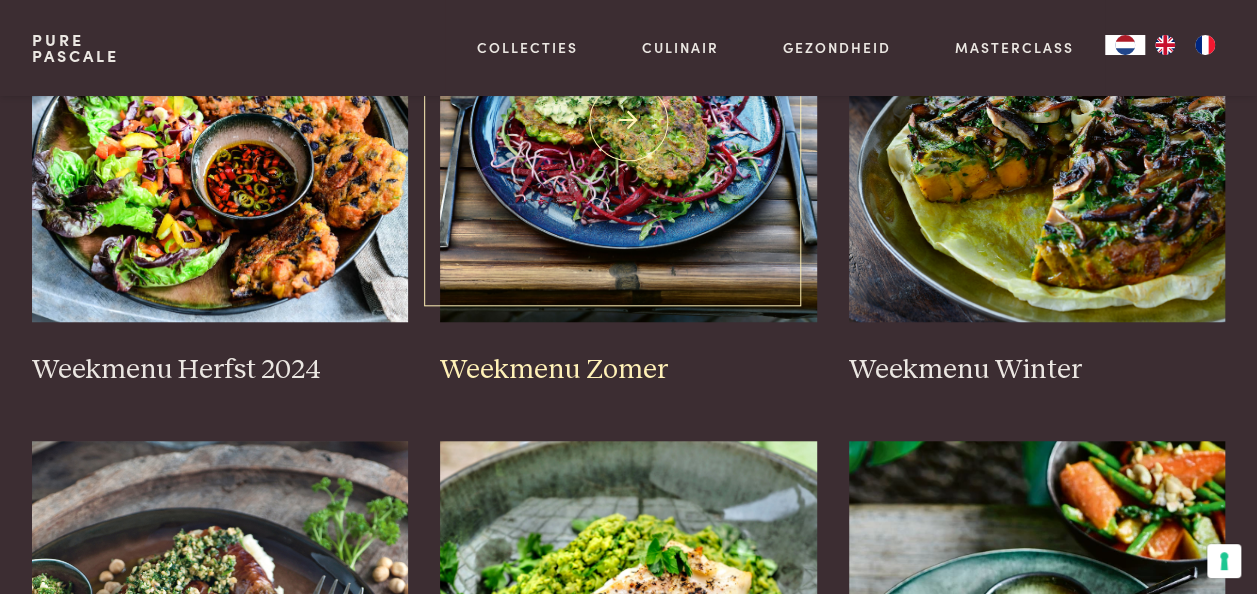 click on "Weekmenu Zomer" at bounding box center (628, 370) 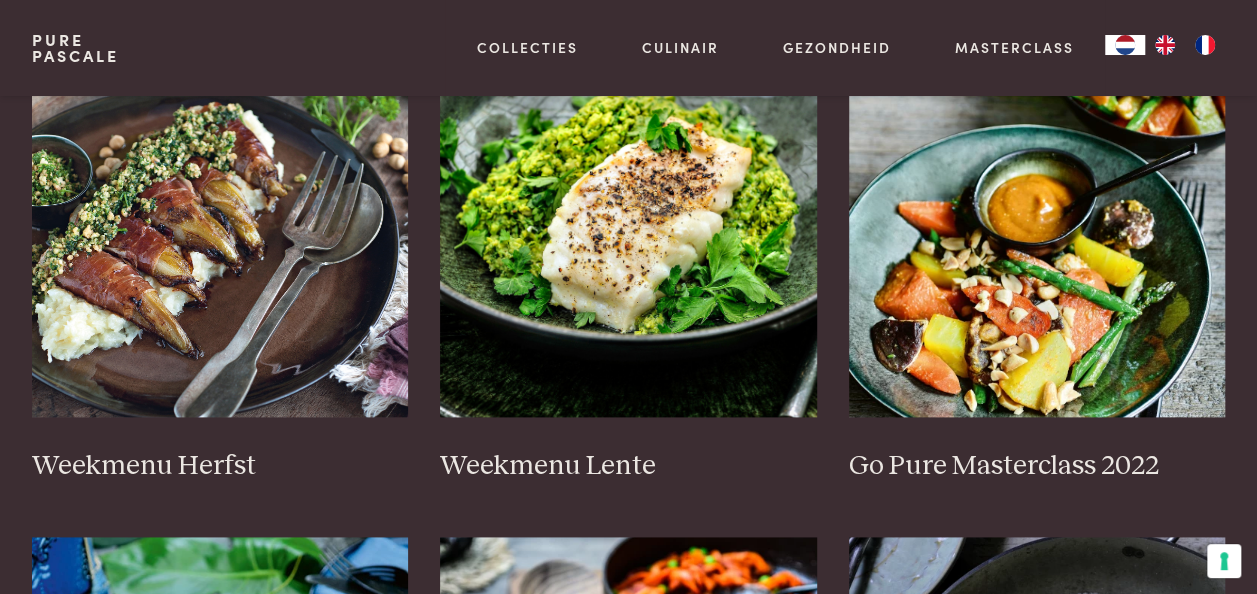 scroll, scrollTop: 1093, scrollLeft: 0, axis: vertical 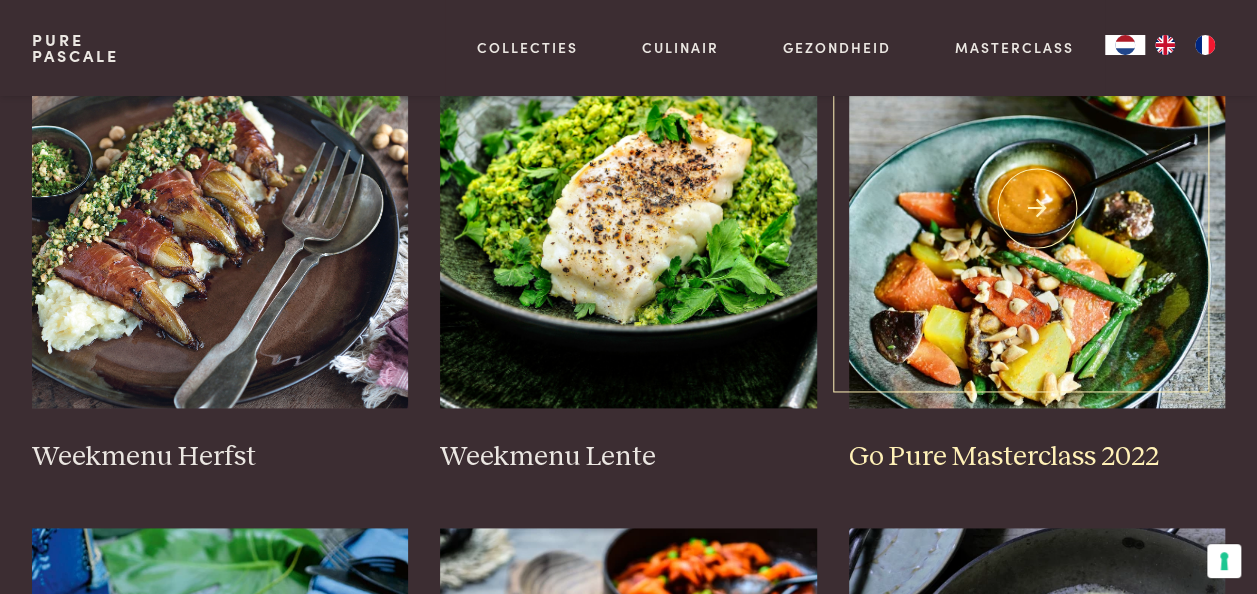 click at bounding box center (1037, 208) 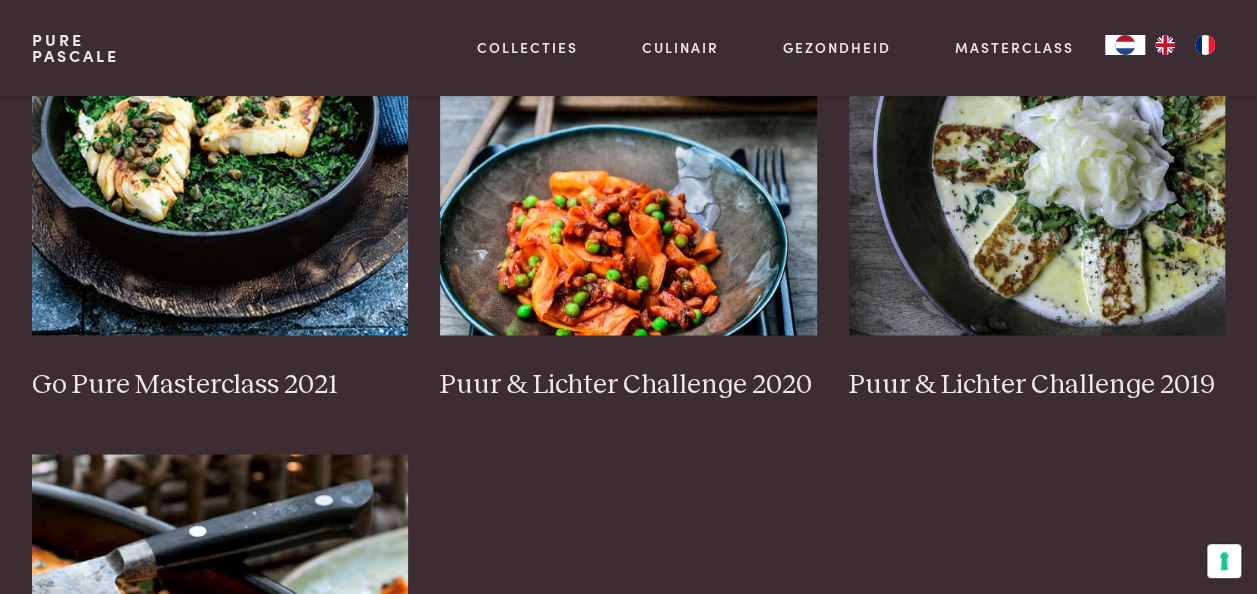 scroll, scrollTop: 1712, scrollLeft: 0, axis: vertical 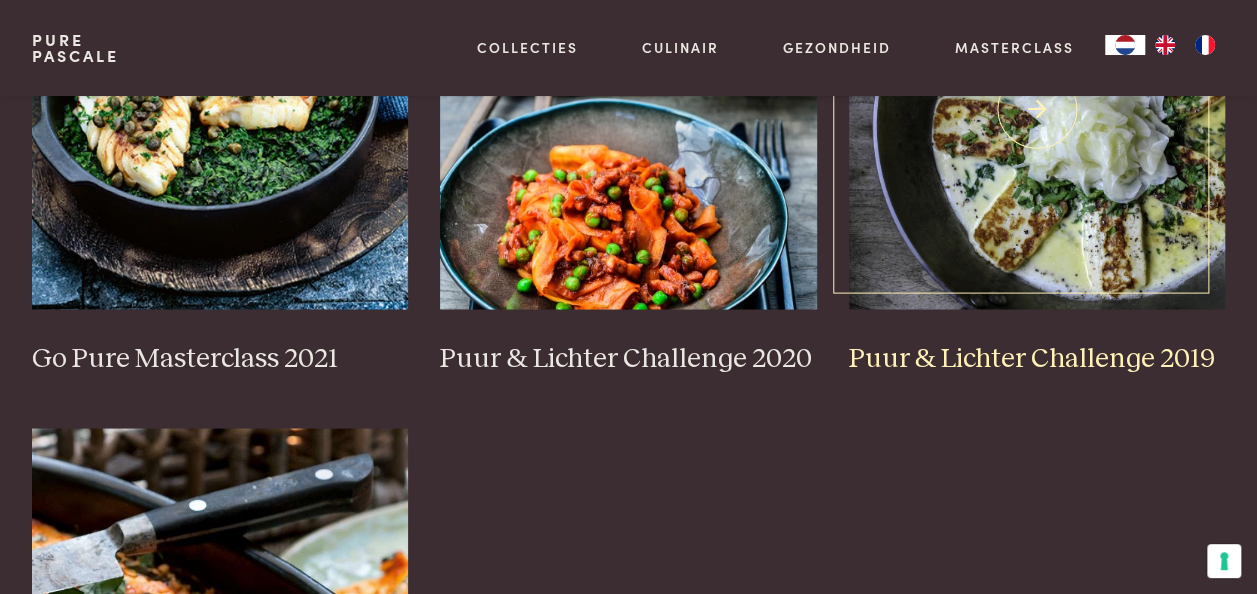 click at bounding box center (1037, 109) 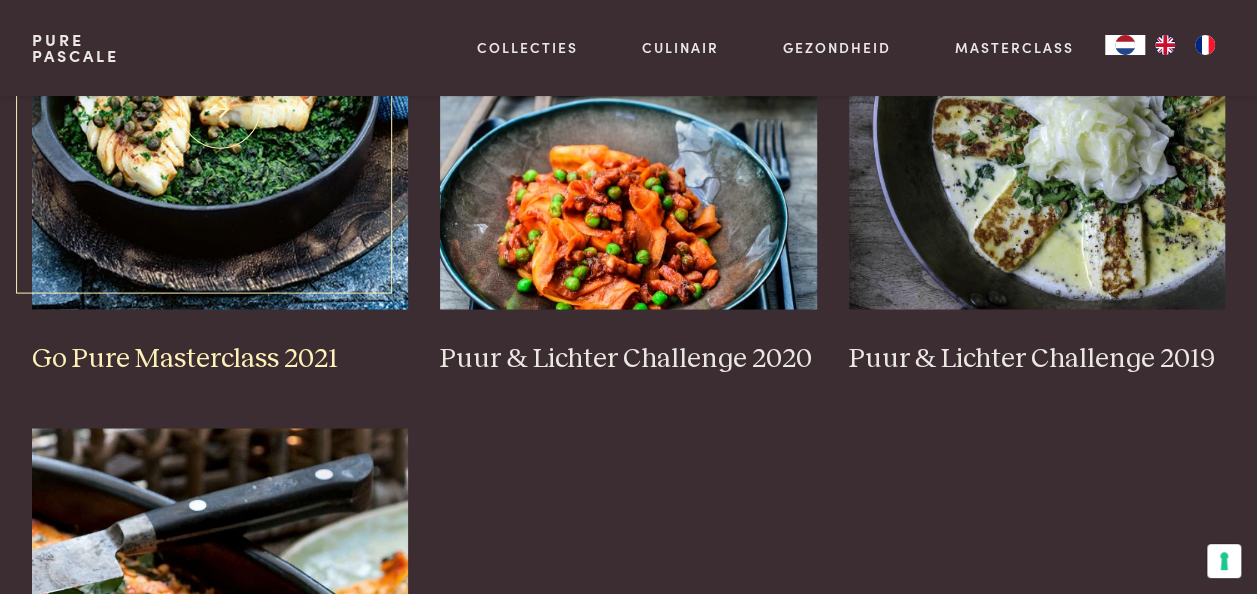 click at bounding box center (220, 109) 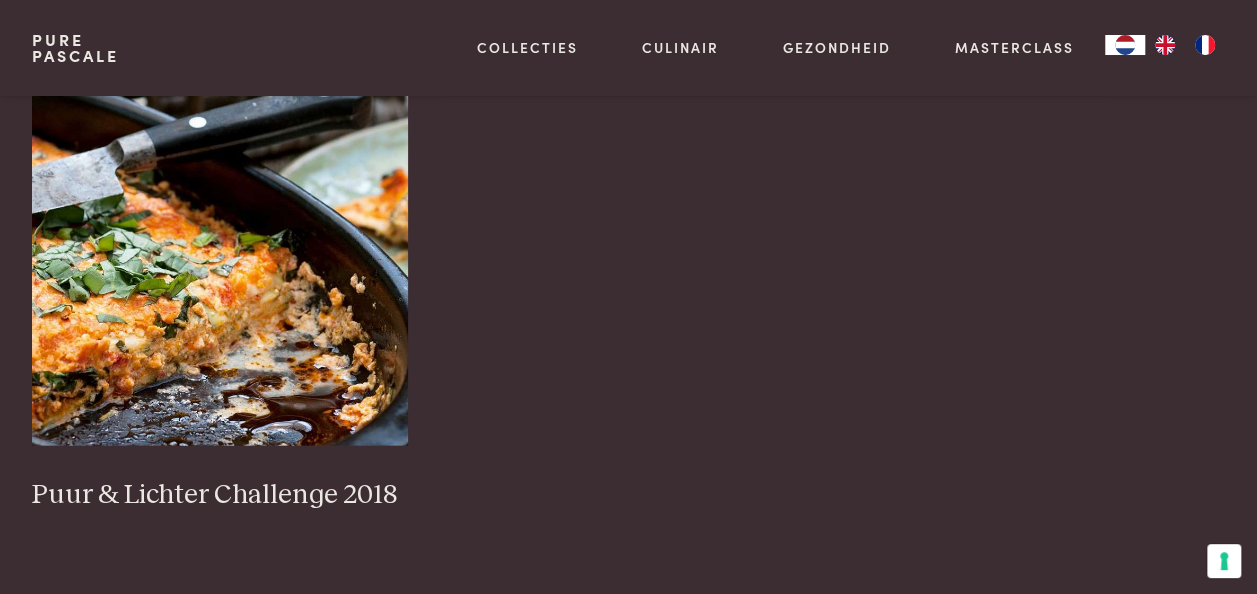 scroll, scrollTop: 2102, scrollLeft: 0, axis: vertical 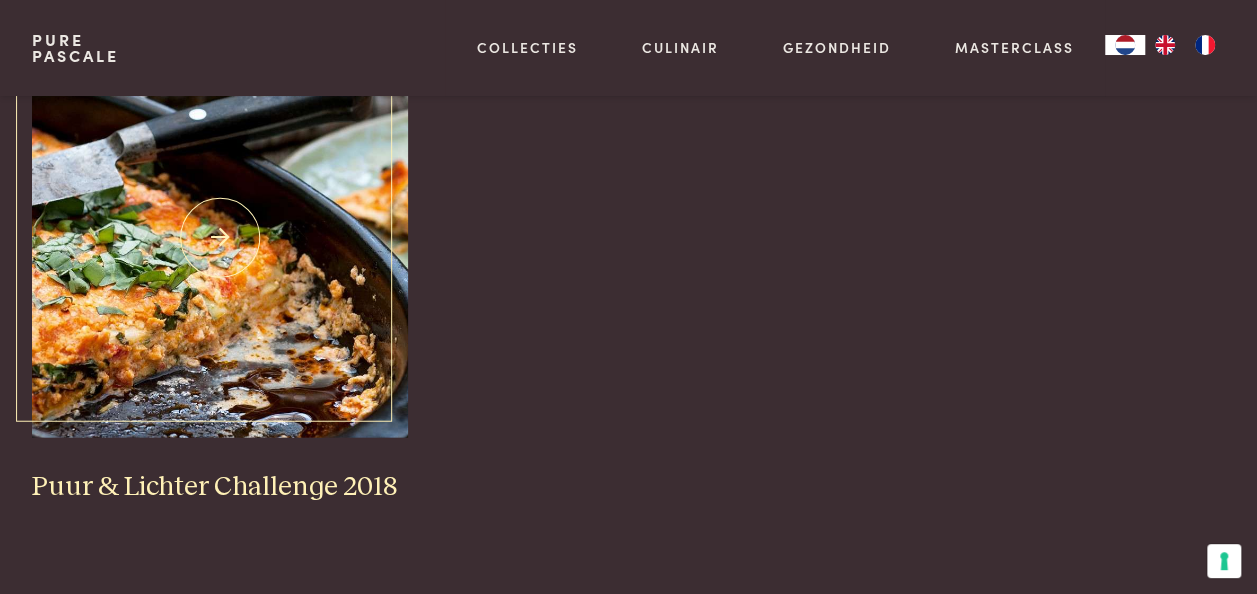 click at bounding box center (220, 238) 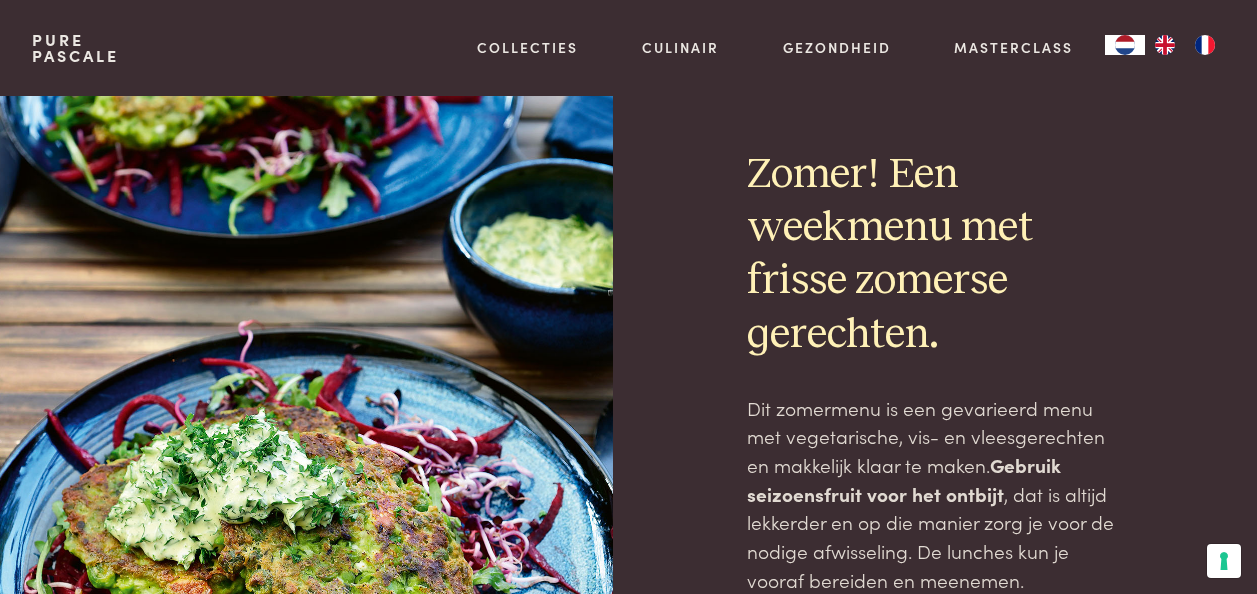 scroll, scrollTop: 0, scrollLeft: 0, axis: both 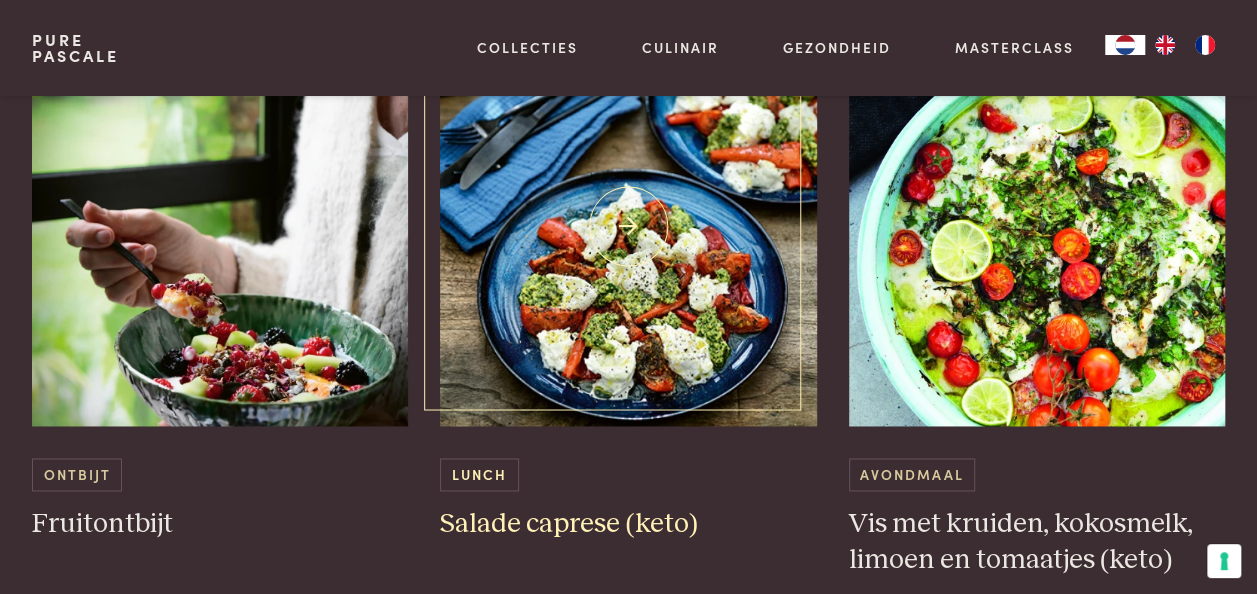 click at bounding box center [628, 226] 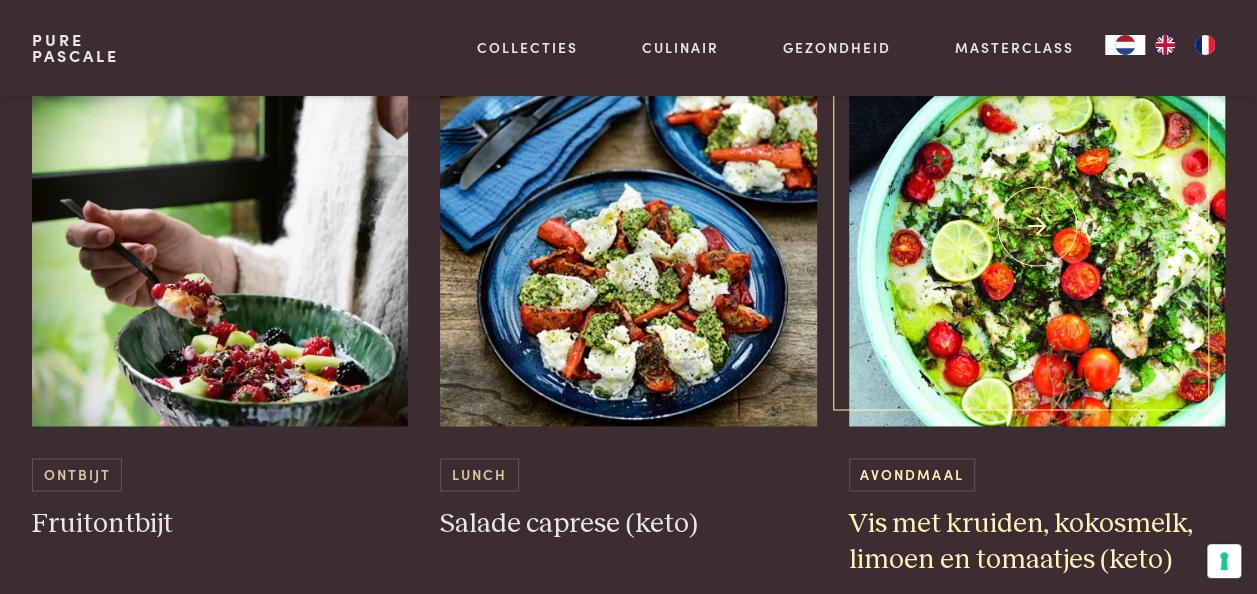click at bounding box center [1037, 226] 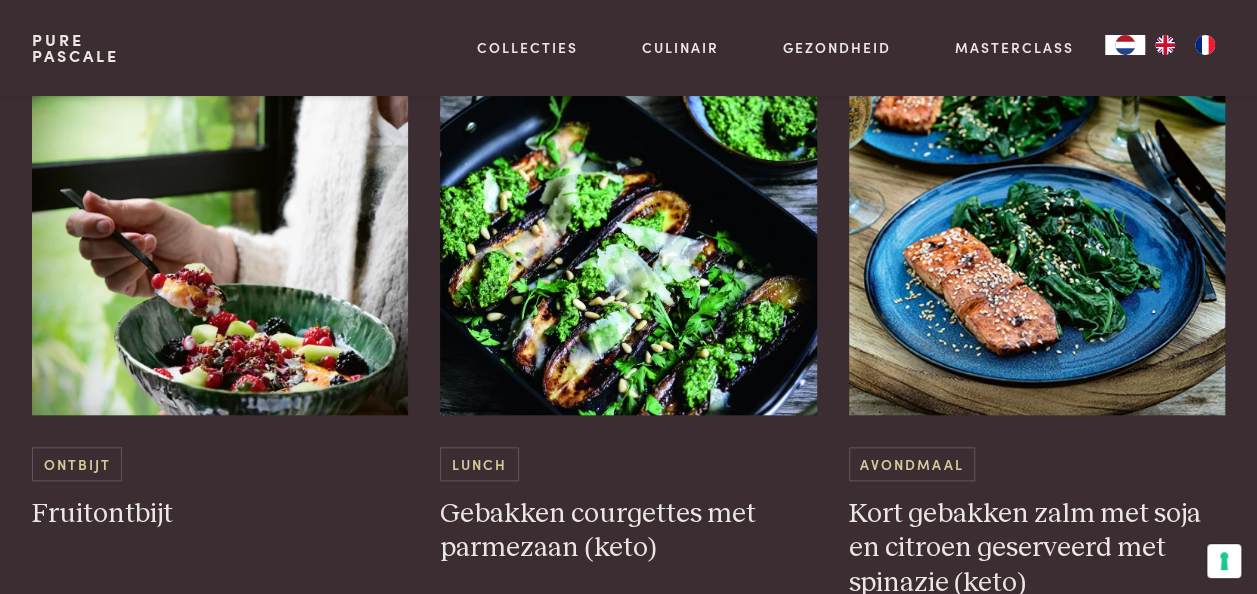 scroll, scrollTop: 4558, scrollLeft: 0, axis: vertical 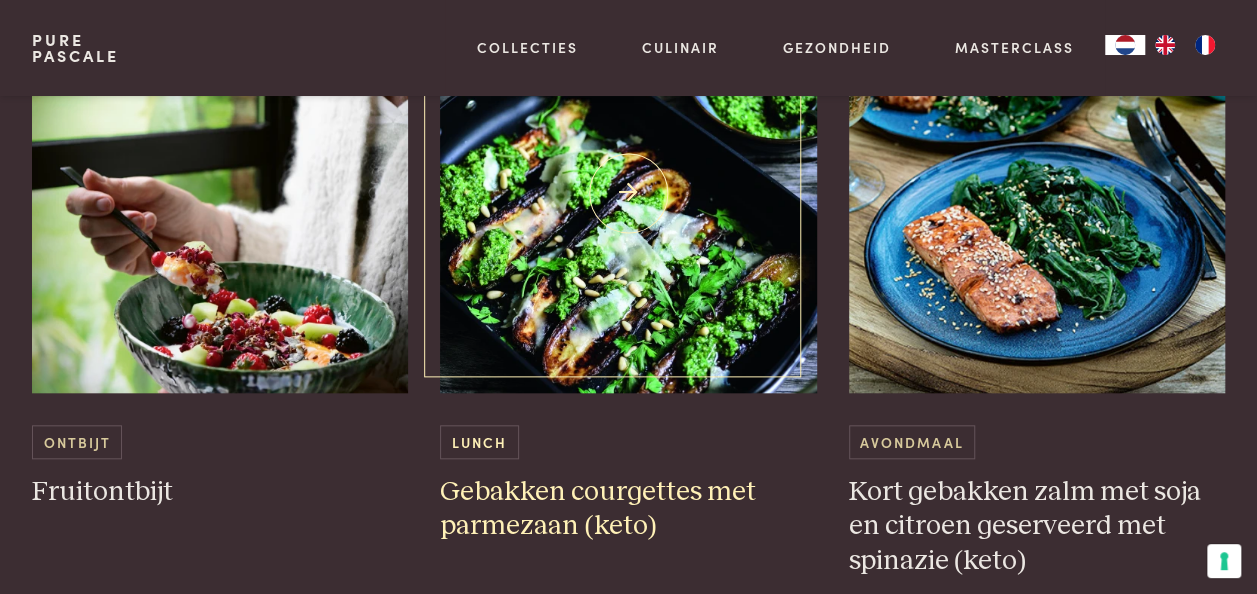 click at bounding box center (628, 193) 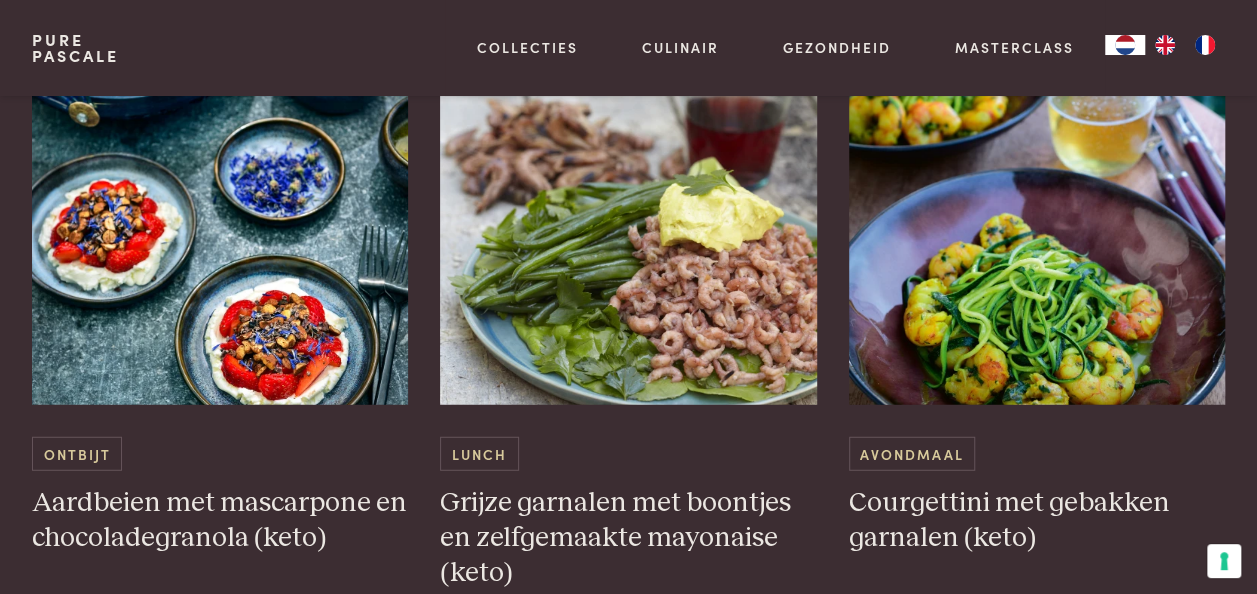 scroll, scrollTop: 6226, scrollLeft: 0, axis: vertical 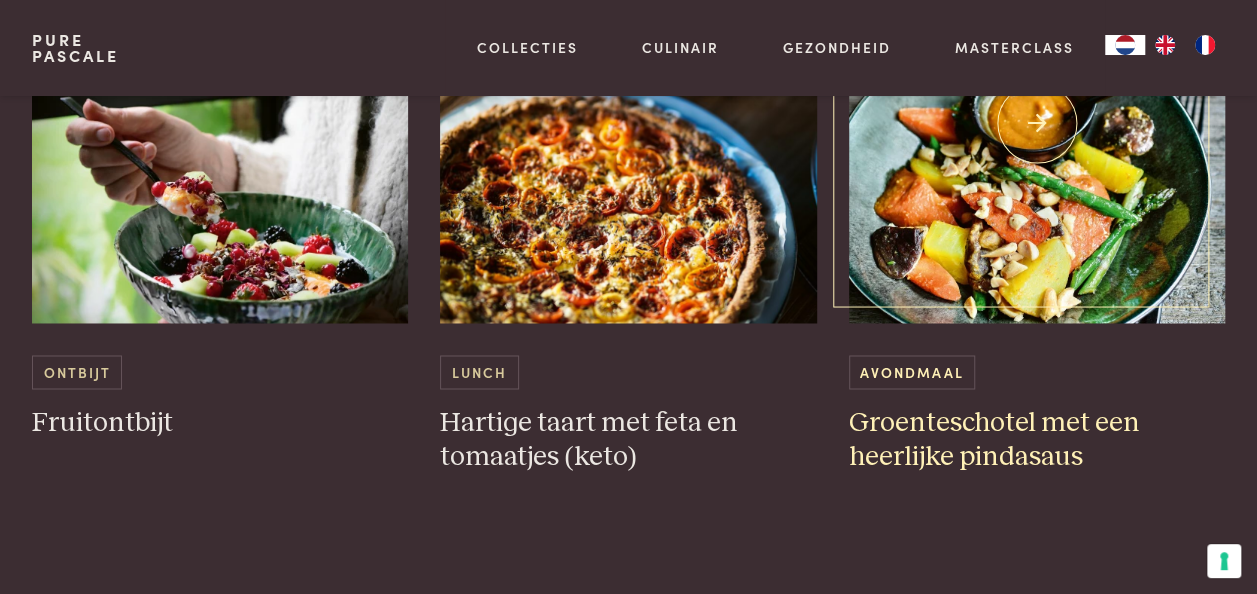 click at bounding box center (1037, 123) 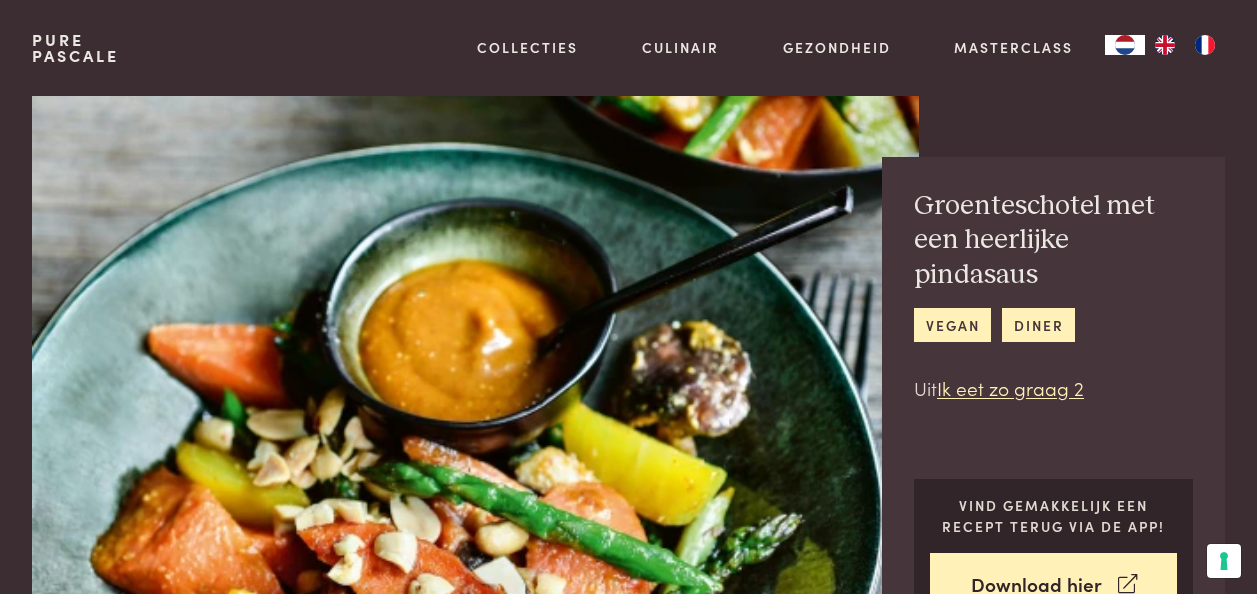 scroll, scrollTop: 0, scrollLeft: 0, axis: both 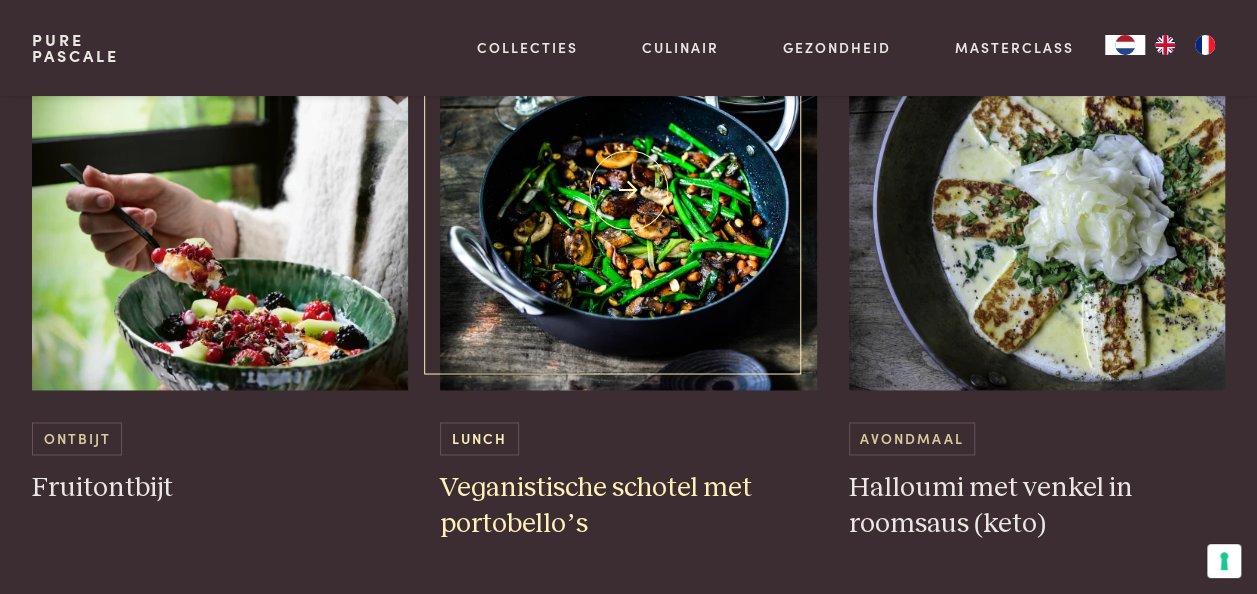 click at bounding box center (628, 190) 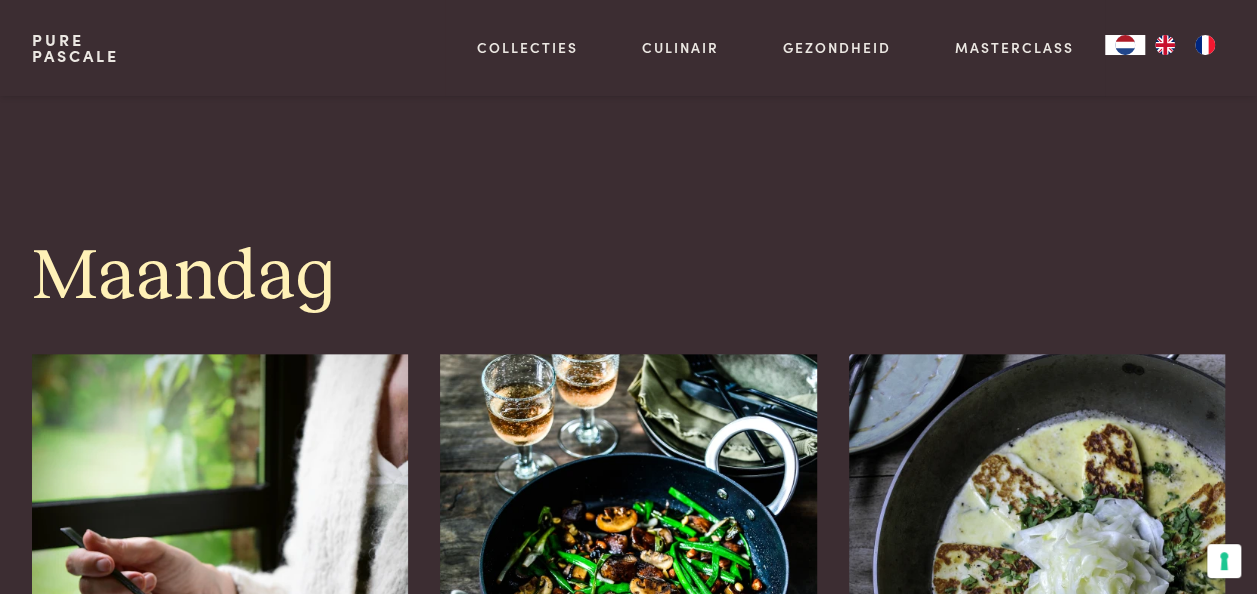 scroll, scrollTop: 154, scrollLeft: 0, axis: vertical 